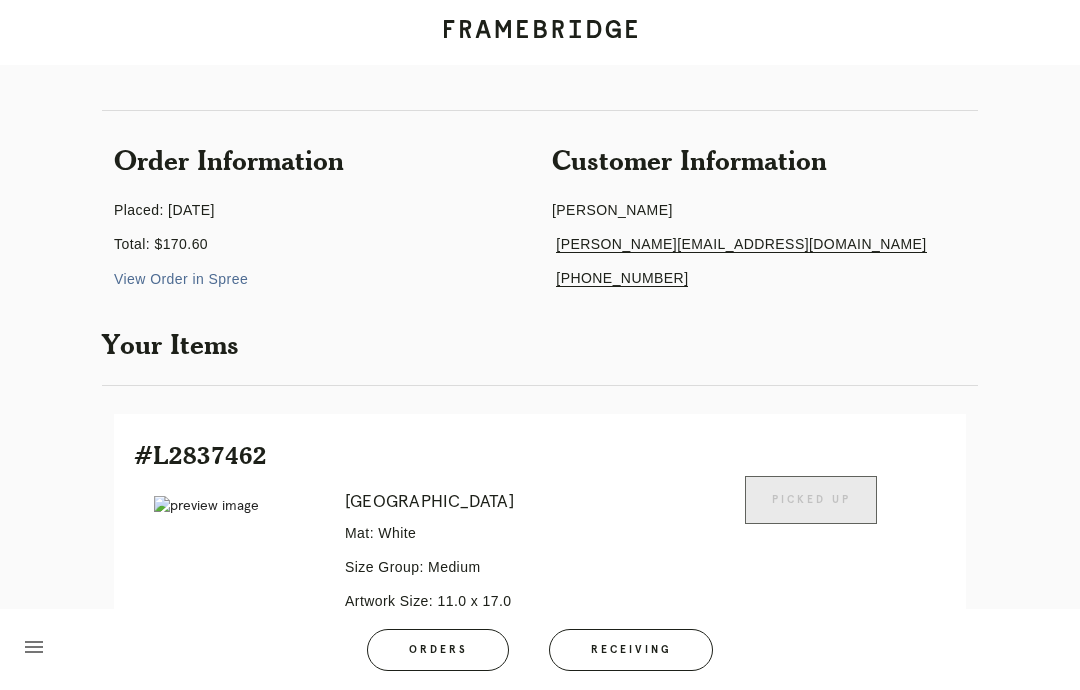 scroll, scrollTop: 101, scrollLeft: 0, axis: vertical 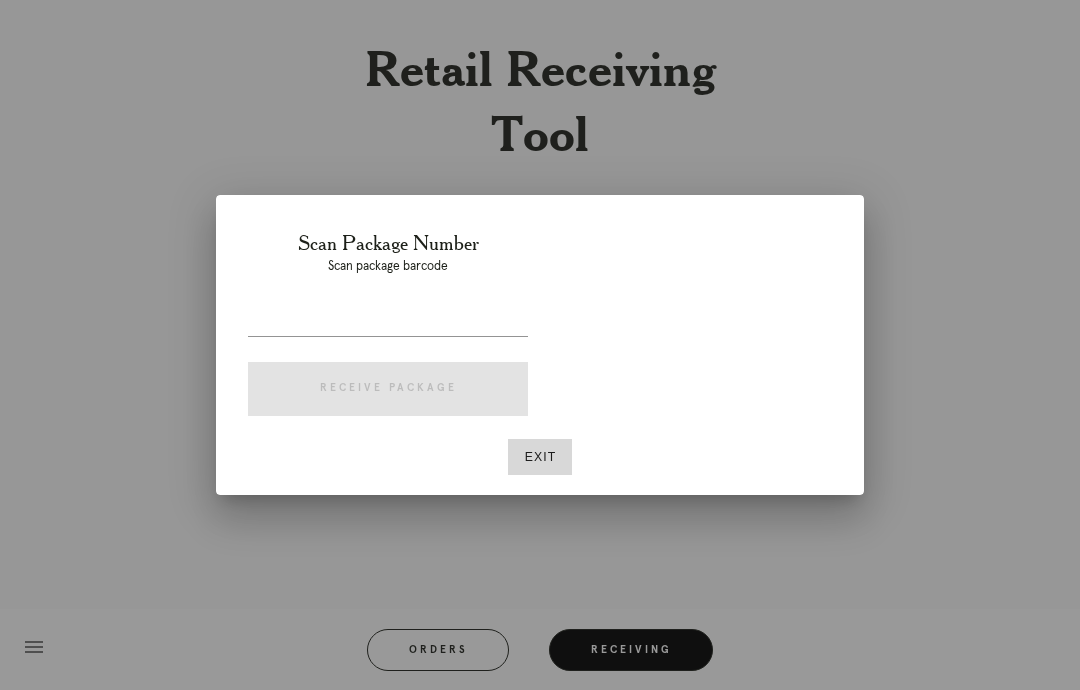 click at bounding box center [540, 345] 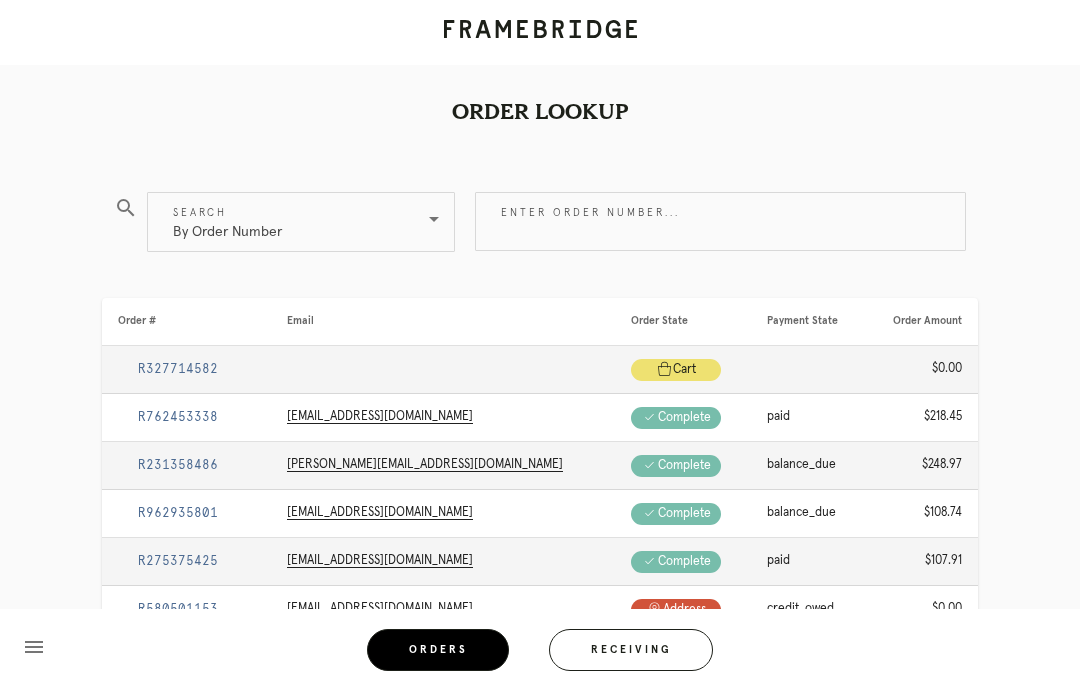 click on "Enter order number..." at bounding box center [720, 221] 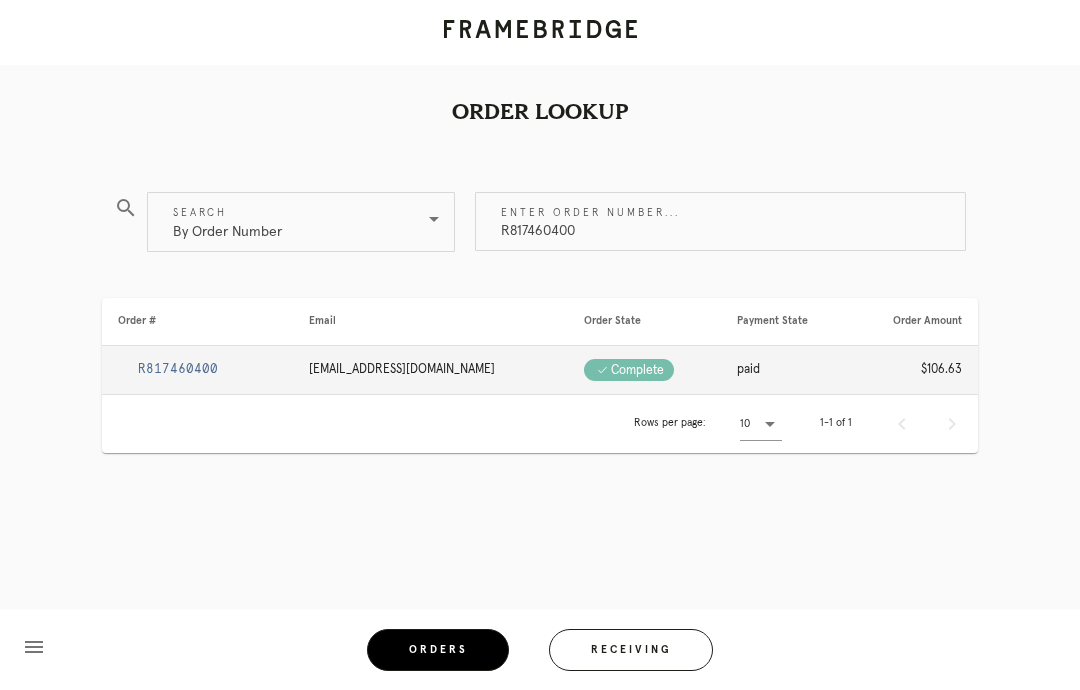 scroll, scrollTop: 80, scrollLeft: 0, axis: vertical 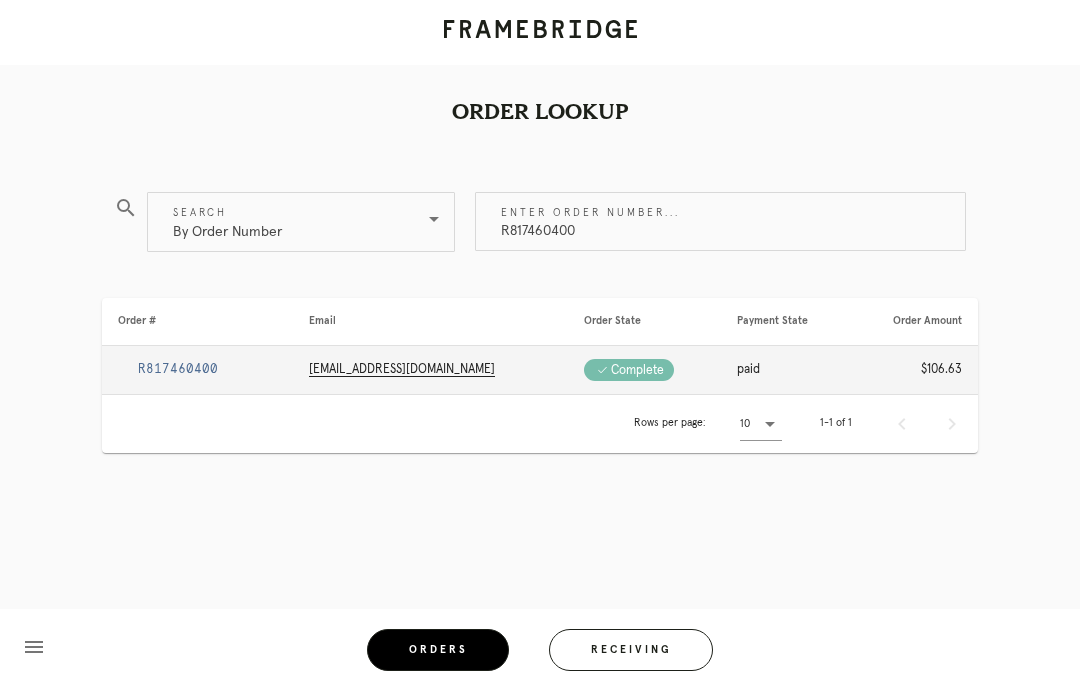 type on "R817460400" 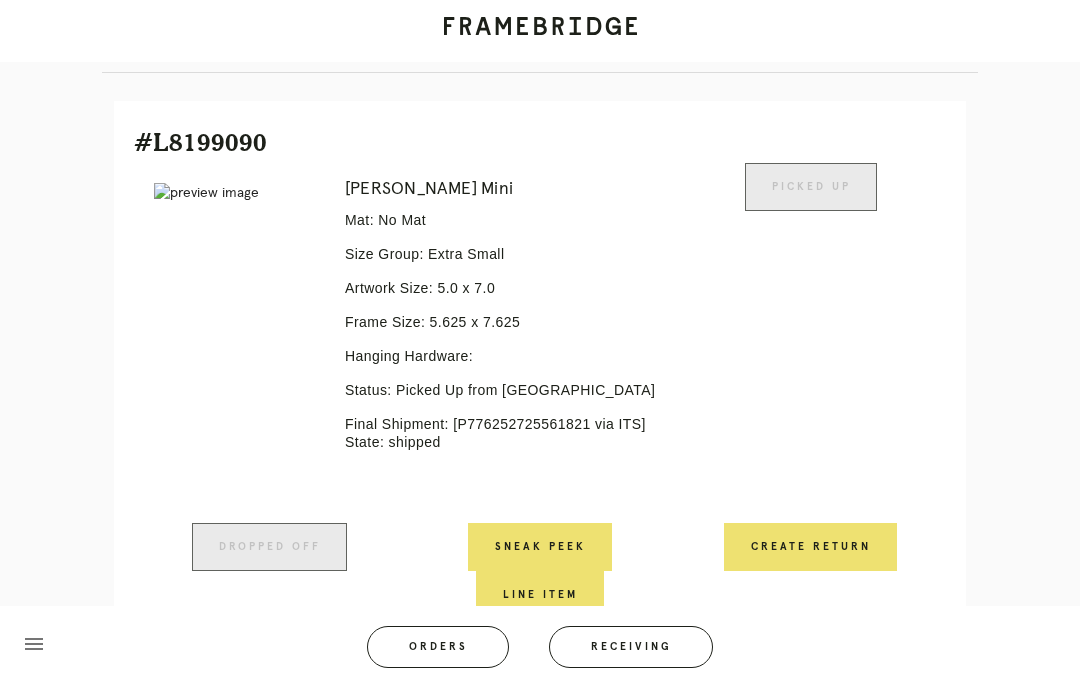 scroll, scrollTop: 509, scrollLeft: 0, axis: vertical 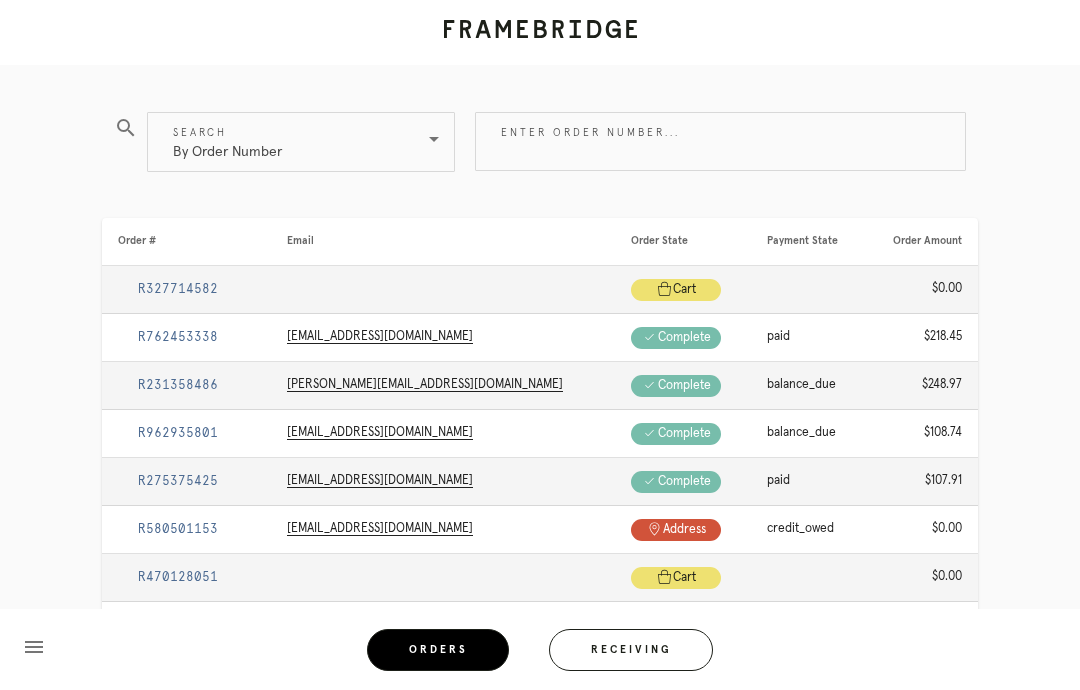 click on "Enter order number..." at bounding box center [720, 141] 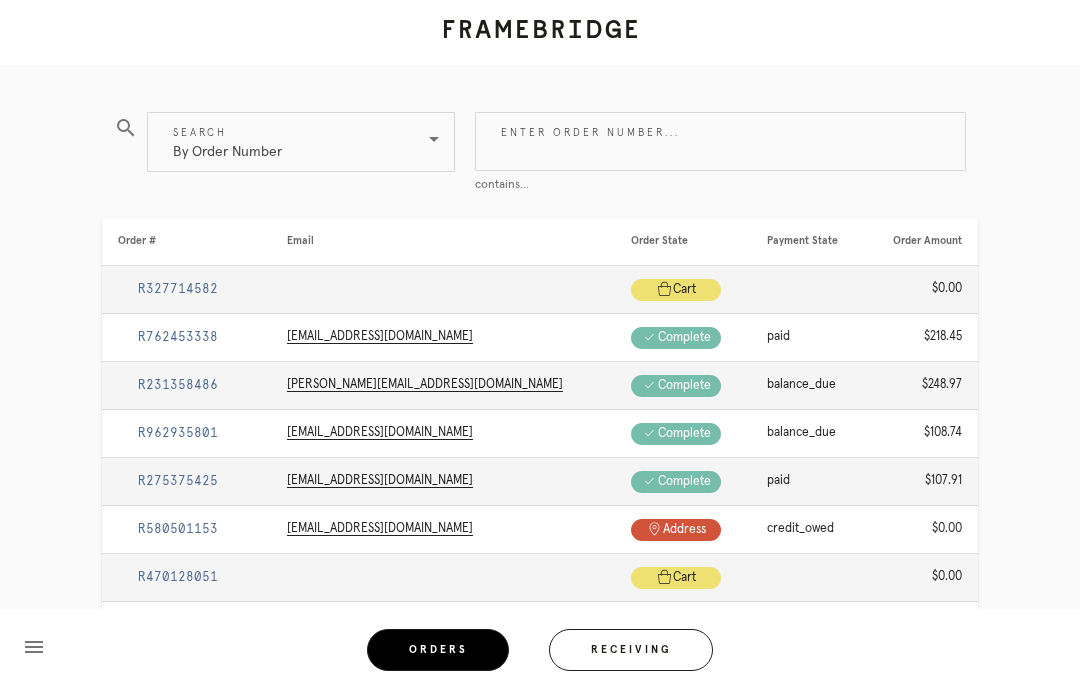 paste on "R243048381" 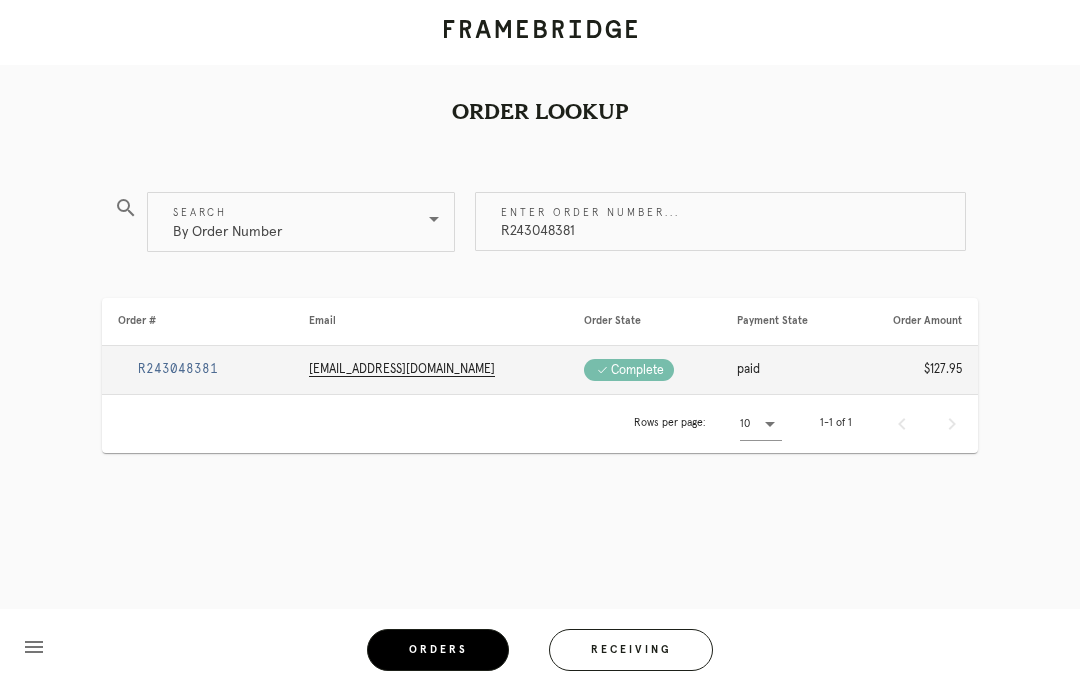 click on "R243048381" at bounding box center (178, 369) 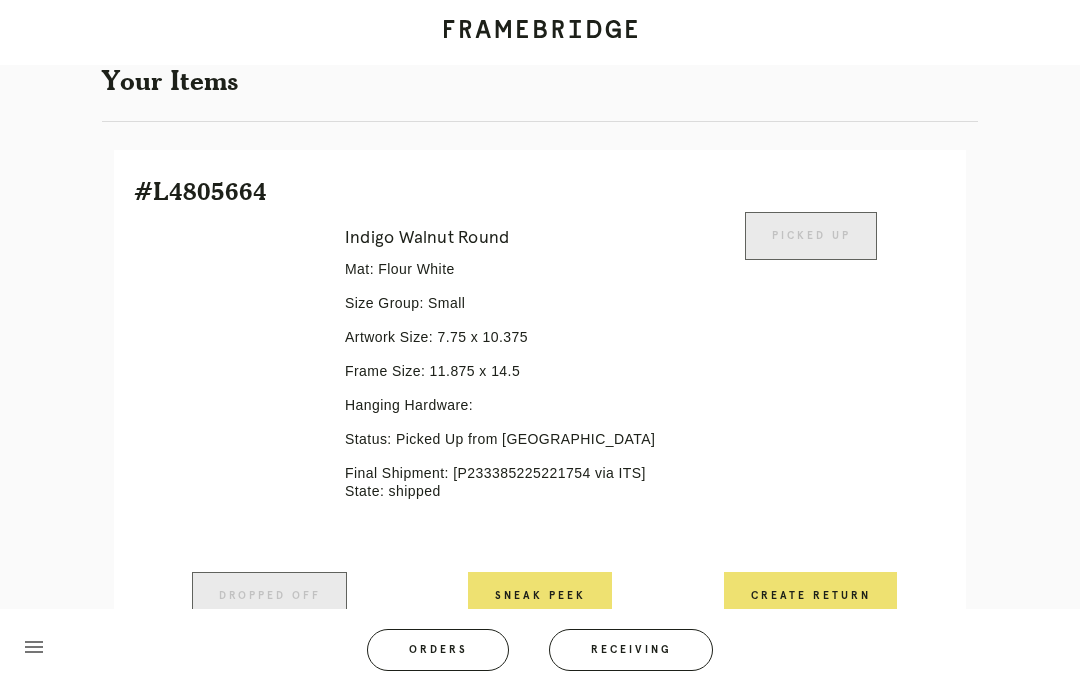 scroll, scrollTop: 463, scrollLeft: 0, axis: vertical 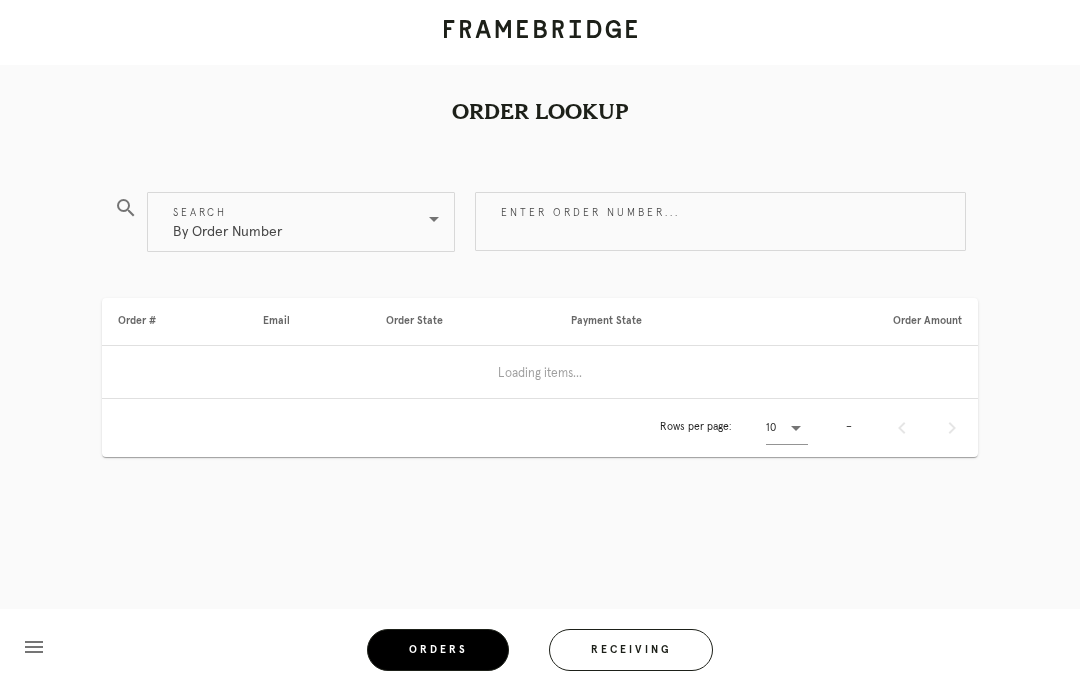 click on "Enter order number..." at bounding box center [720, 221] 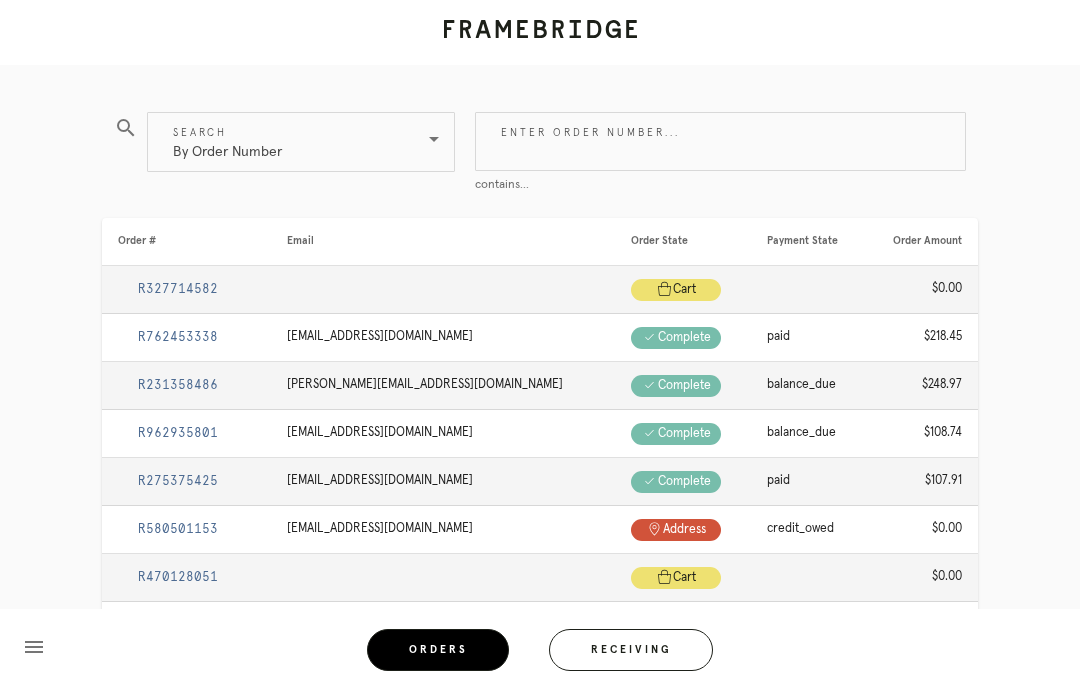 click on "Enter order number..." at bounding box center (720, 141) 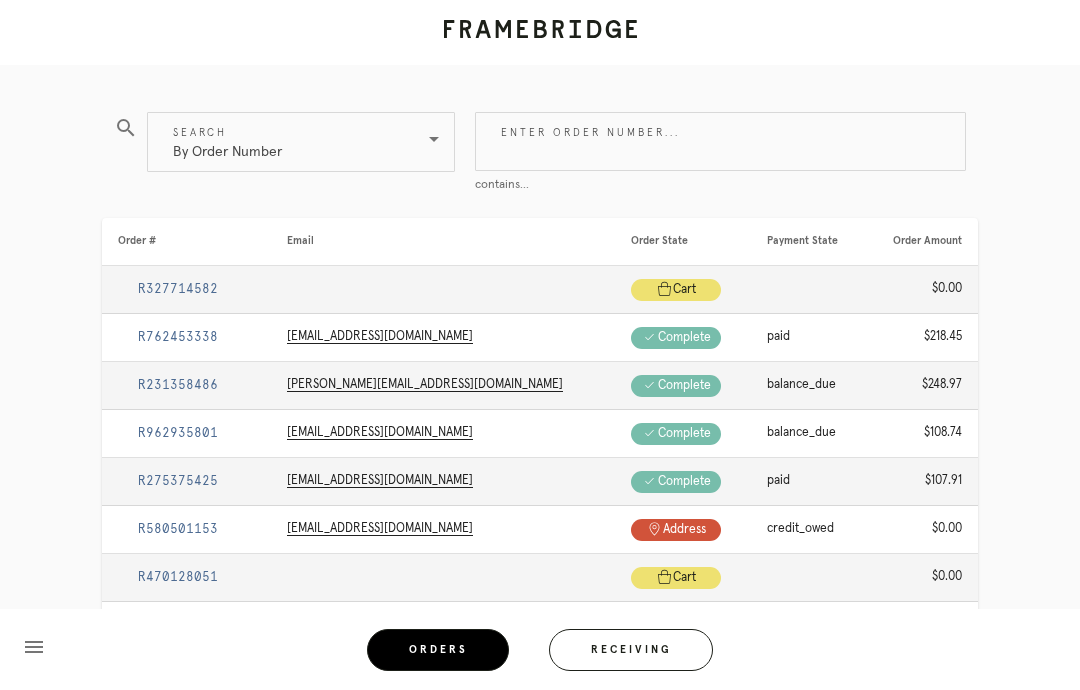 paste on "R269721336" 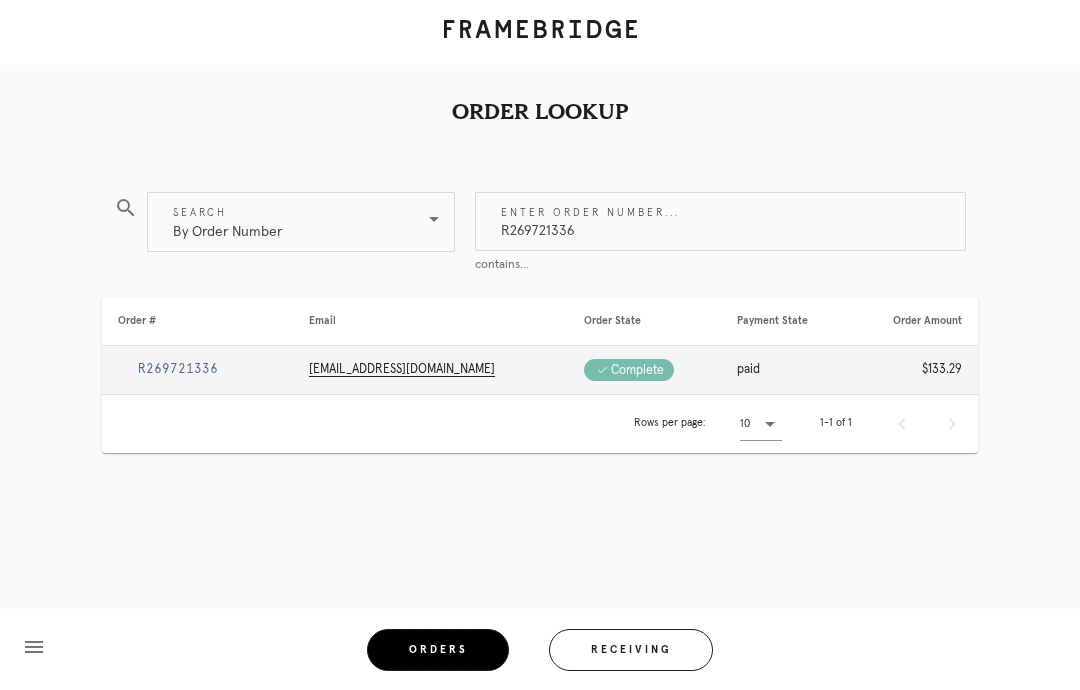 type on "R269721336" 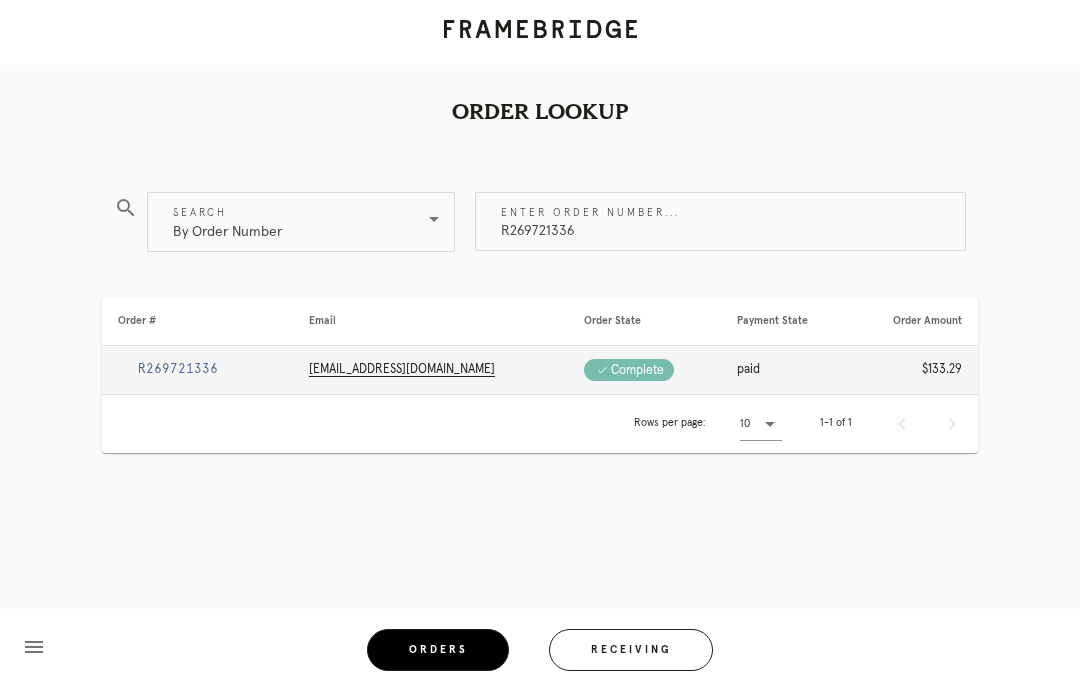 click on "R269721336" at bounding box center (178, 369) 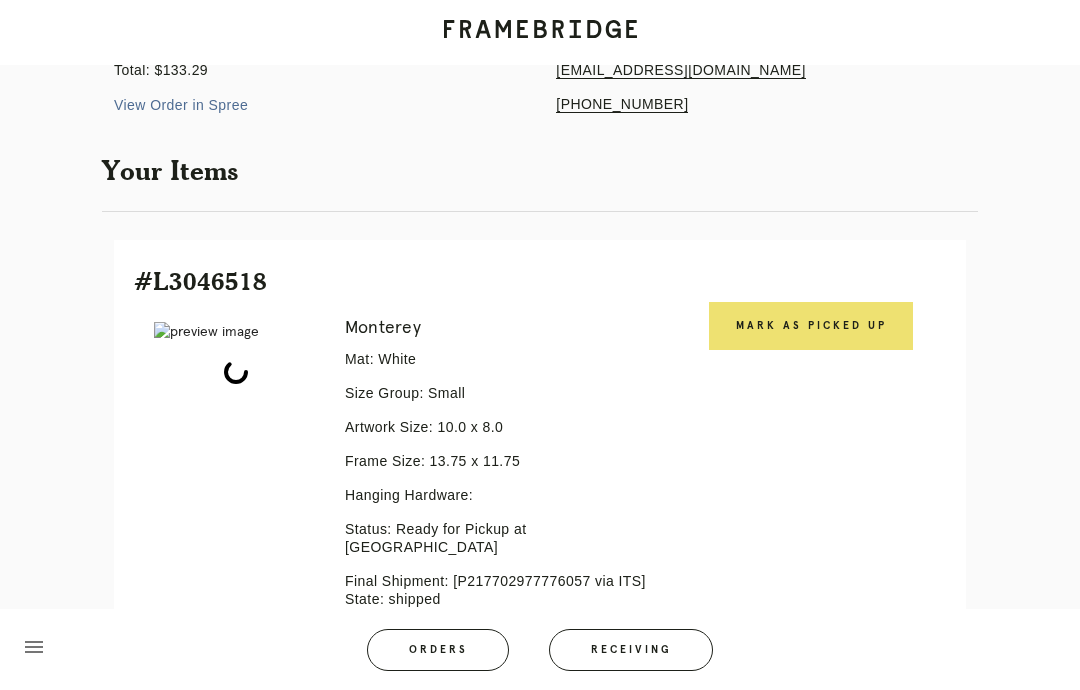 scroll, scrollTop: 294, scrollLeft: 0, axis: vertical 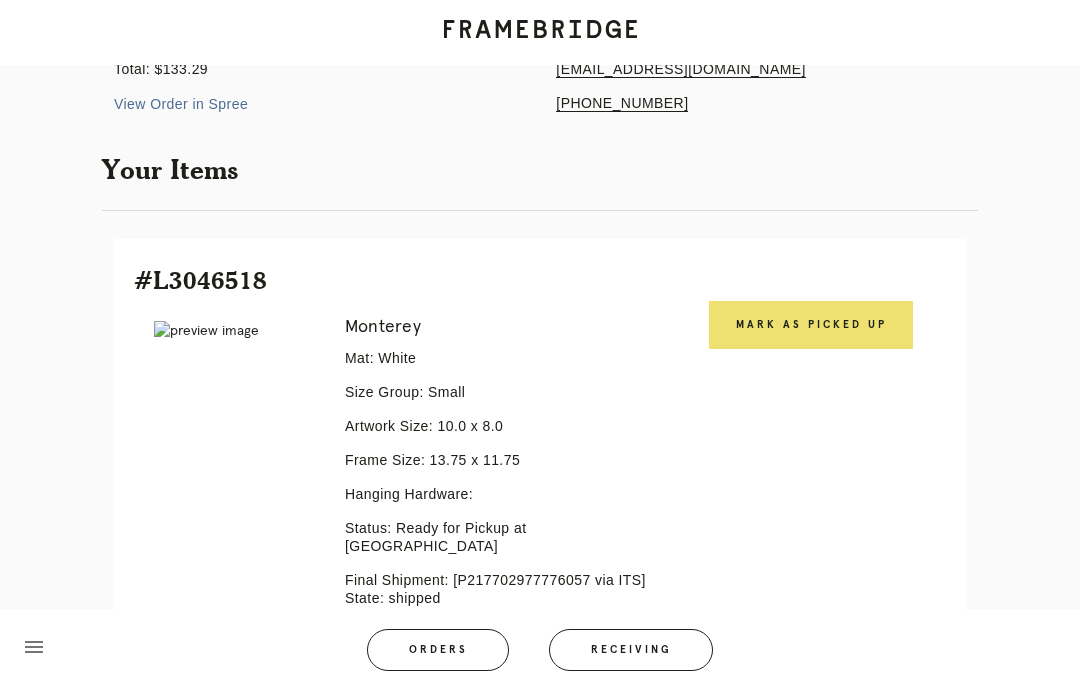 click on "Mark as Picked Up" at bounding box center [811, 325] 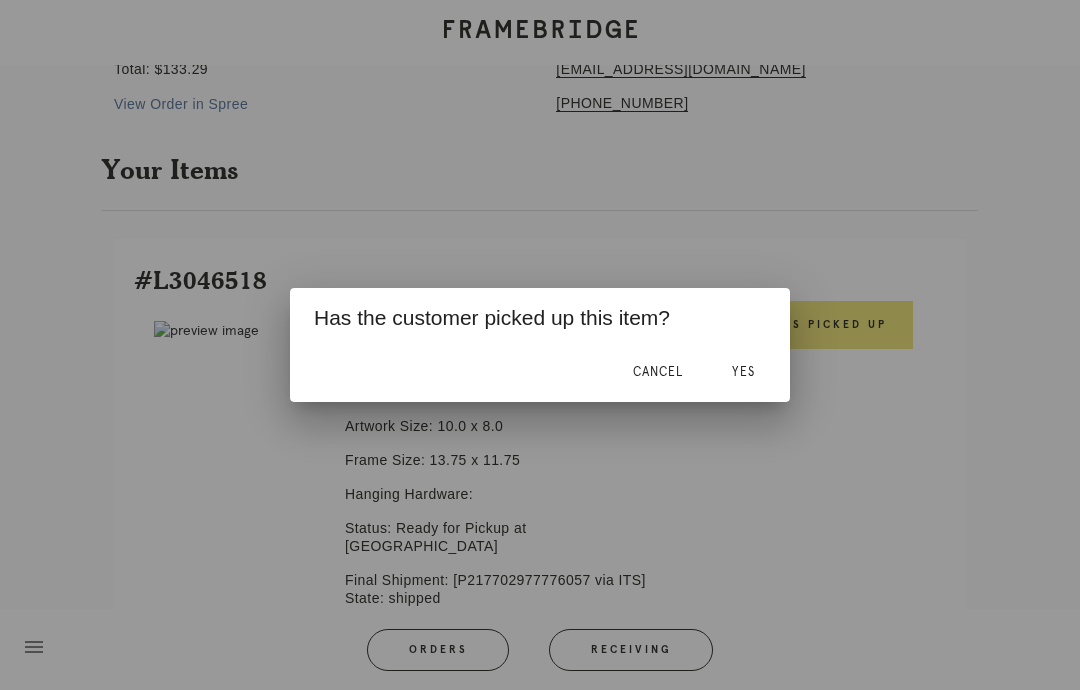 click on "Yes" at bounding box center (743, 372) 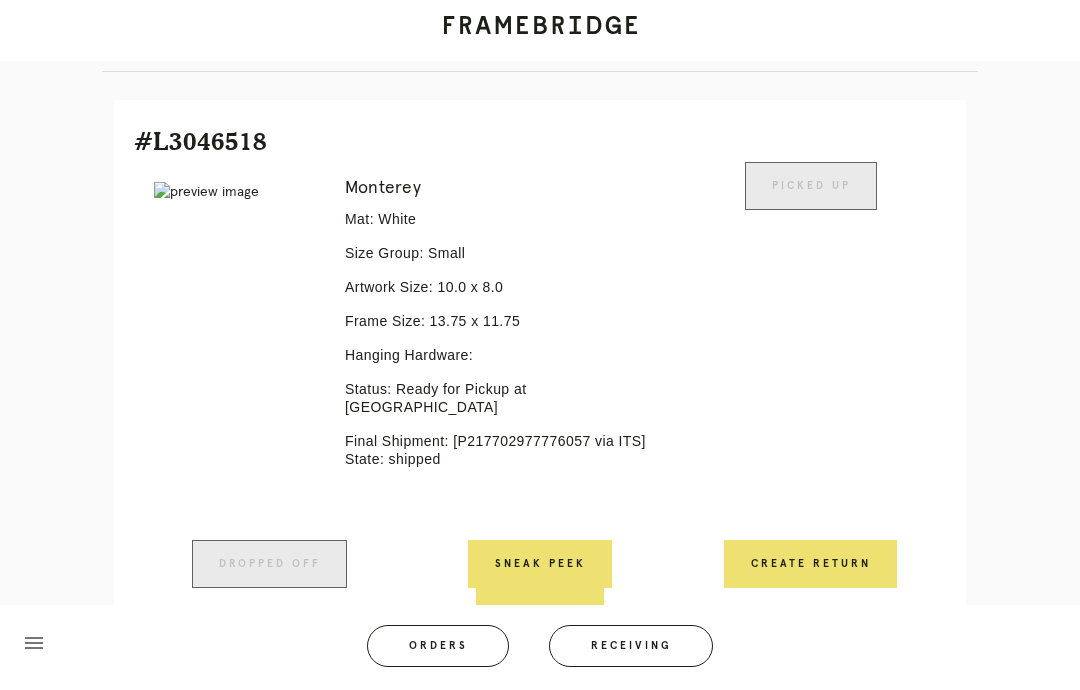 scroll, scrollTop: 509, scrollLeft: 0, axis: vertical 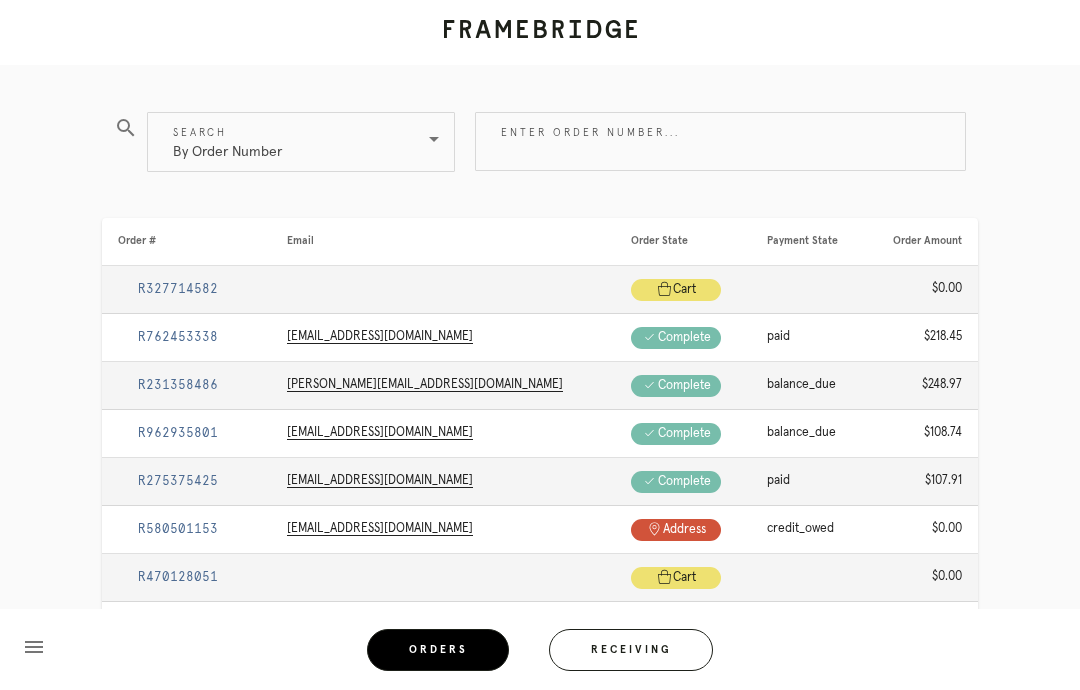 click on "Enter order number..." at bounding box center [720, 141] 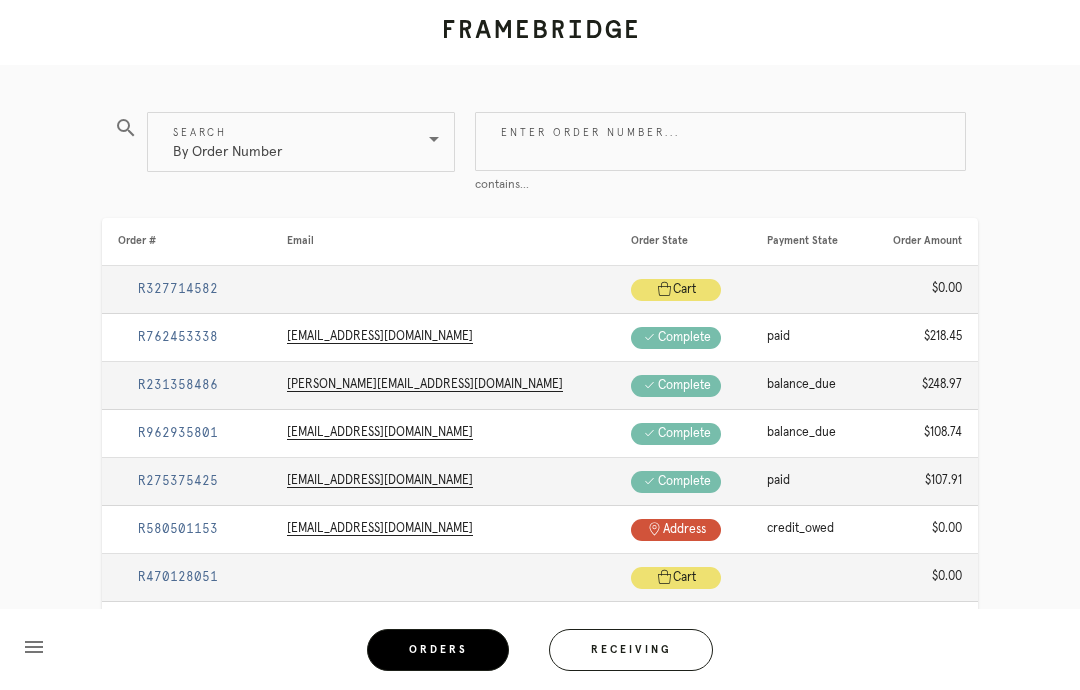 click on "Enter order number..." at bounding box center (720, 141) 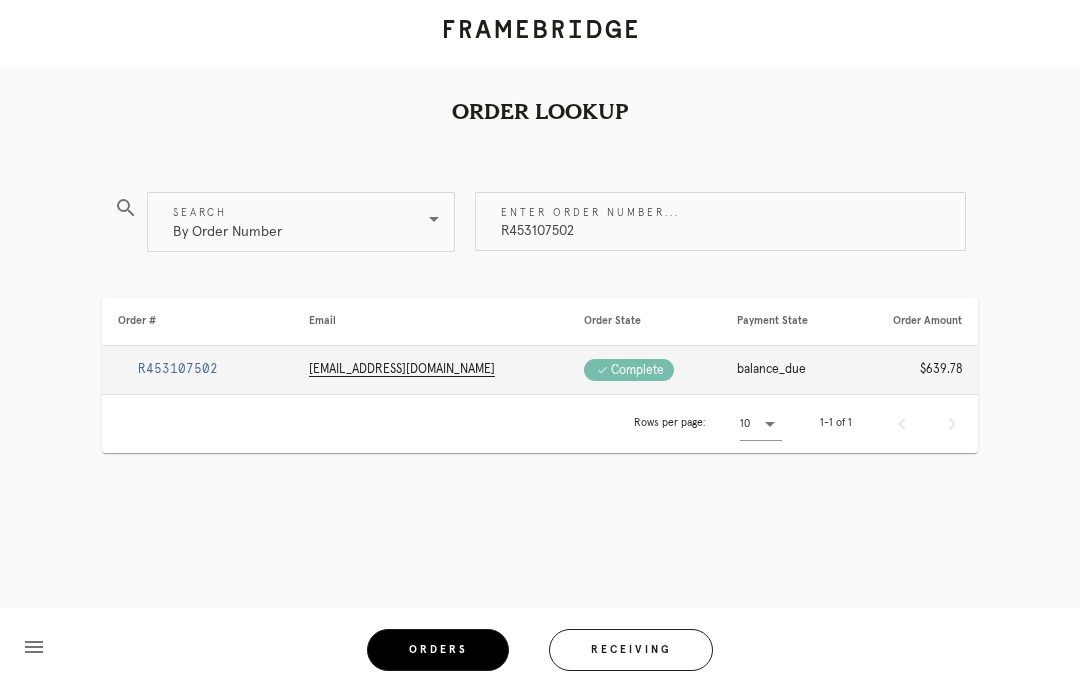 click on "R453107502" at bounding box center [178, 369] 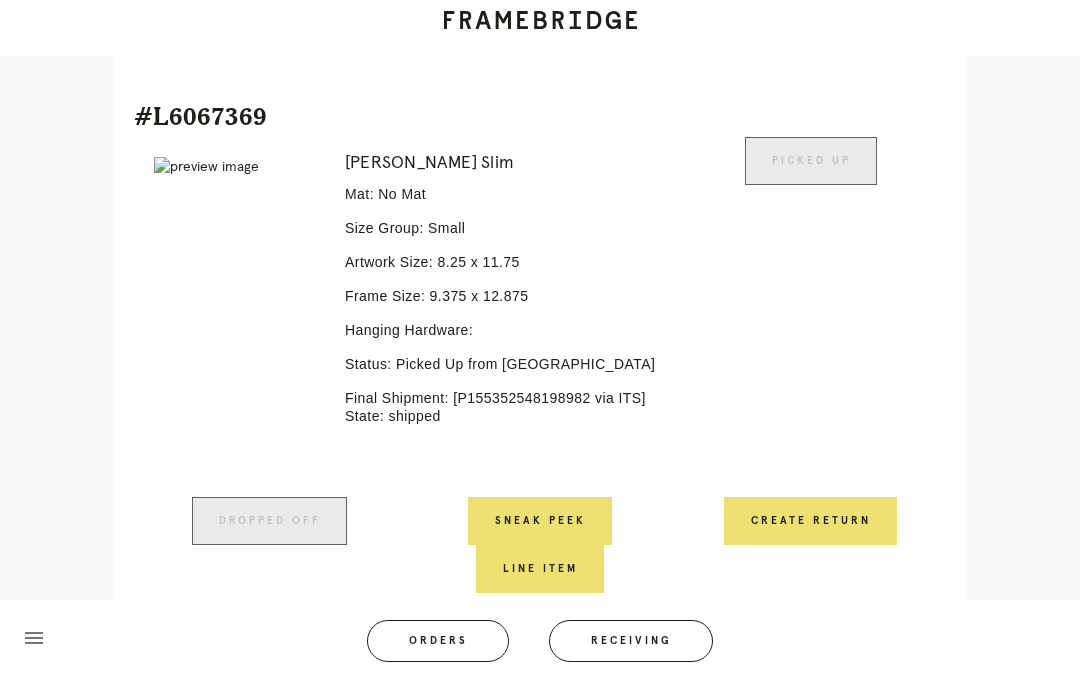 scroll, scrollTop: 3219, scrollLeft: 0, axis: vertical 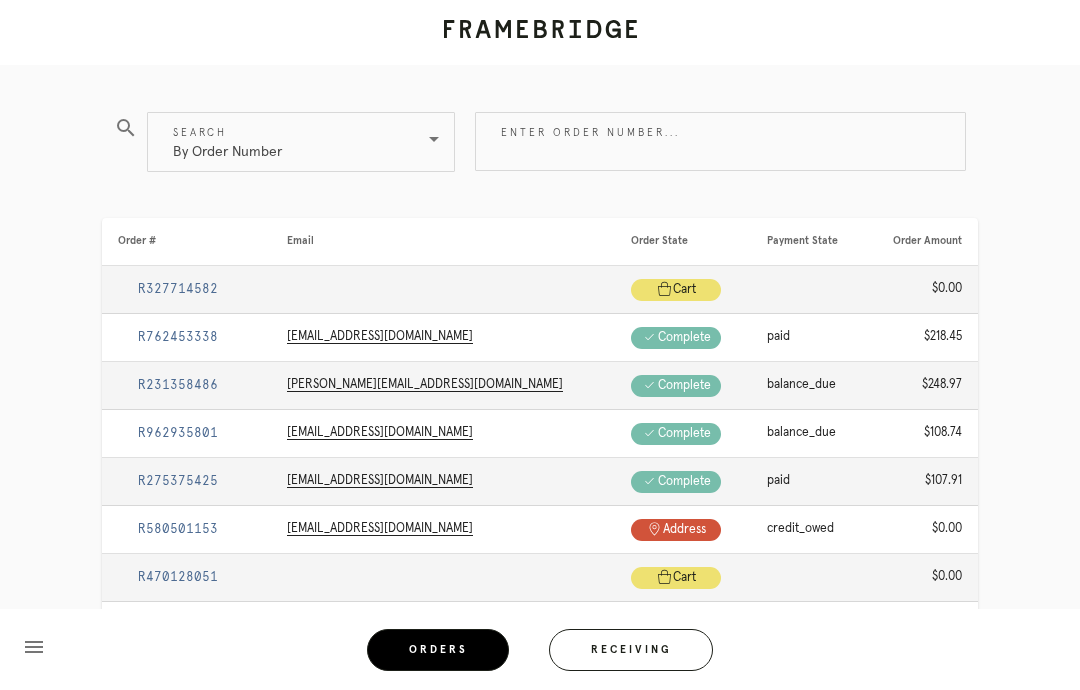 click on "Enter order number..." at bounding box center [720, 141] 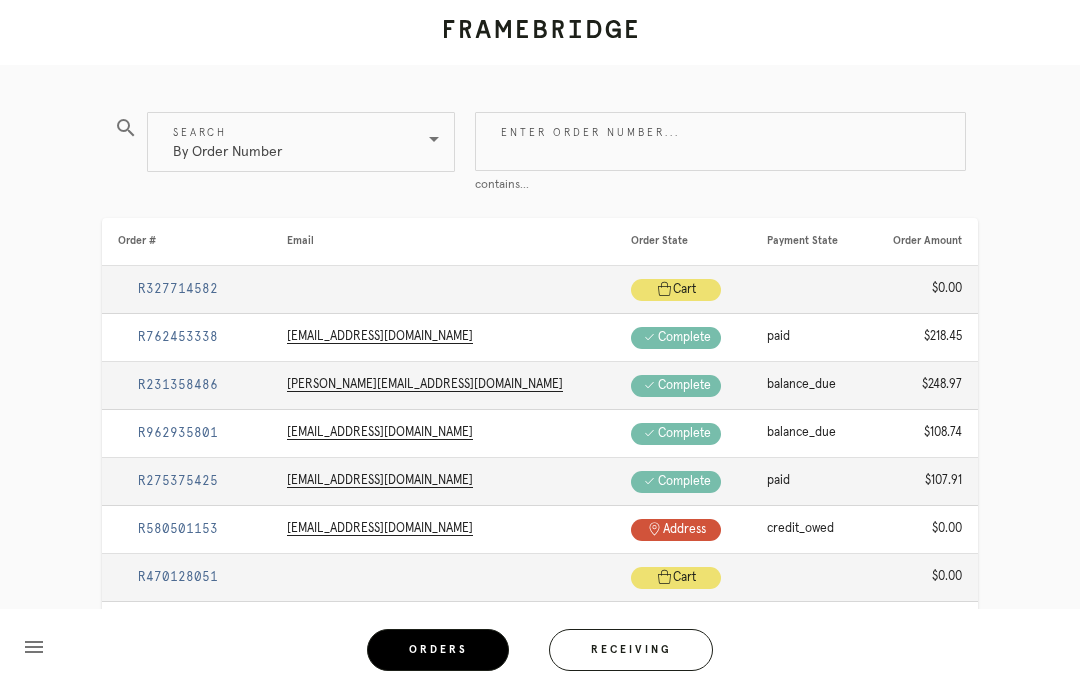 click on "Enter order number..." at bounding box center (720, 141) 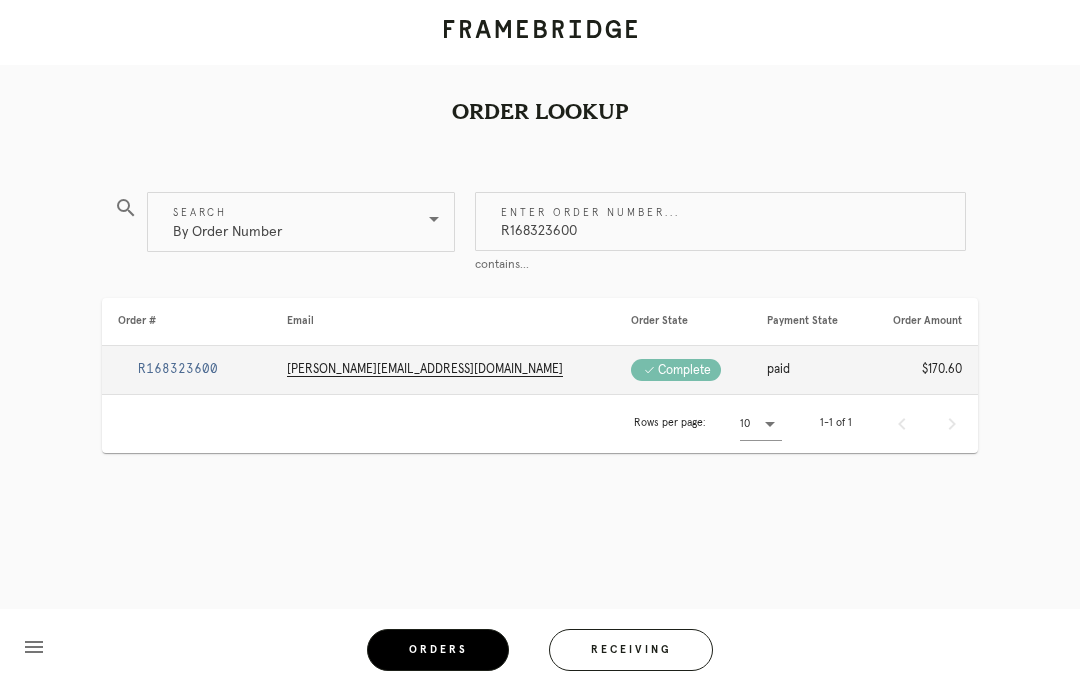 click on "R168323600" at bounding box center (178, 369) 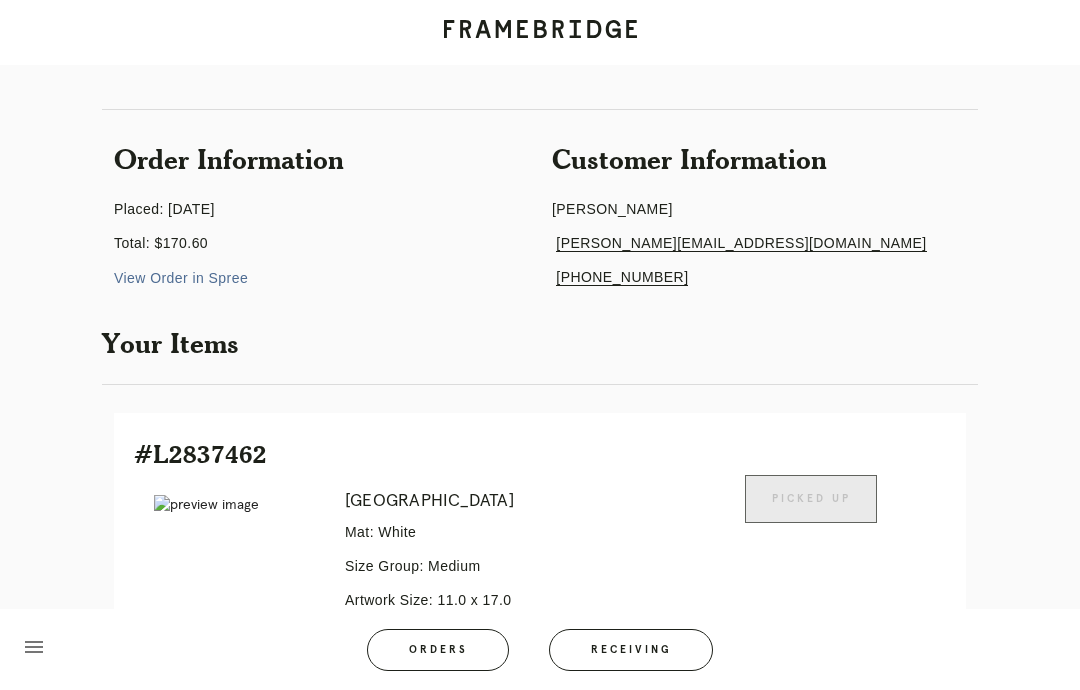 scroll, scrollTop: 0, scrollLeft: 0, axis: both 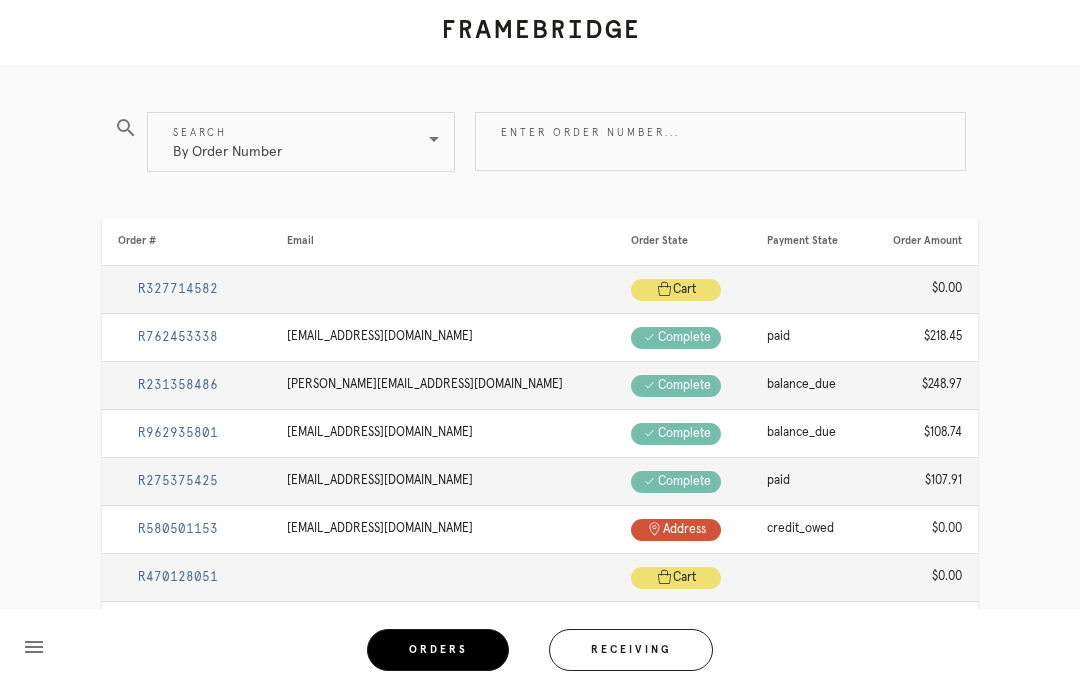 click on "Enter order number..." at bounding box center (720, 141) 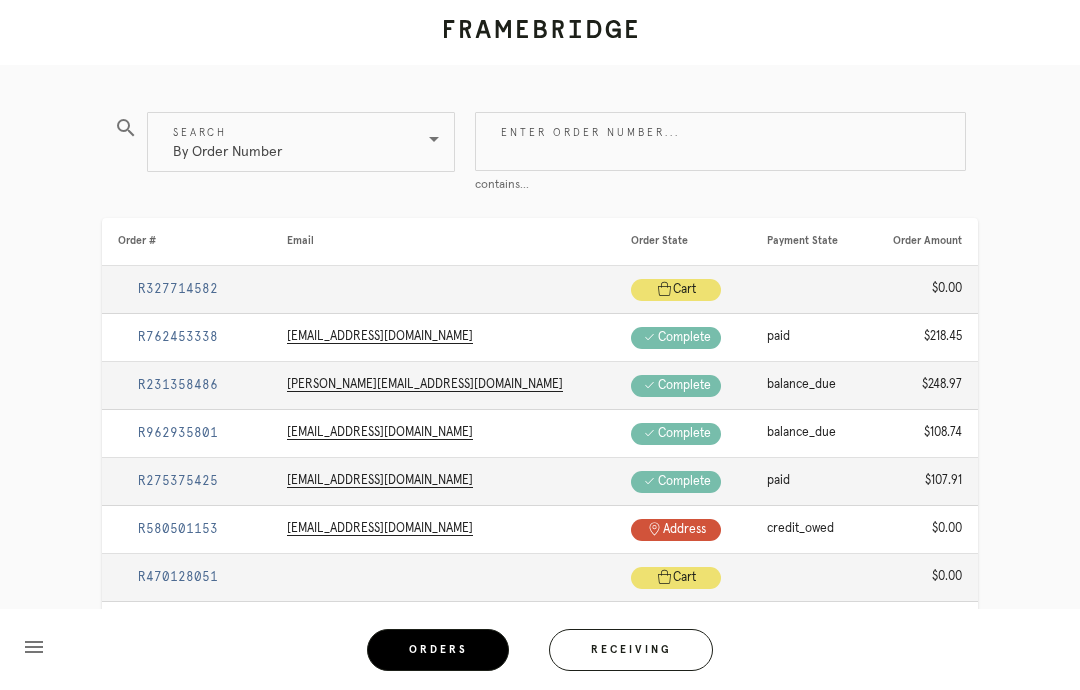 paste on "R635644201" 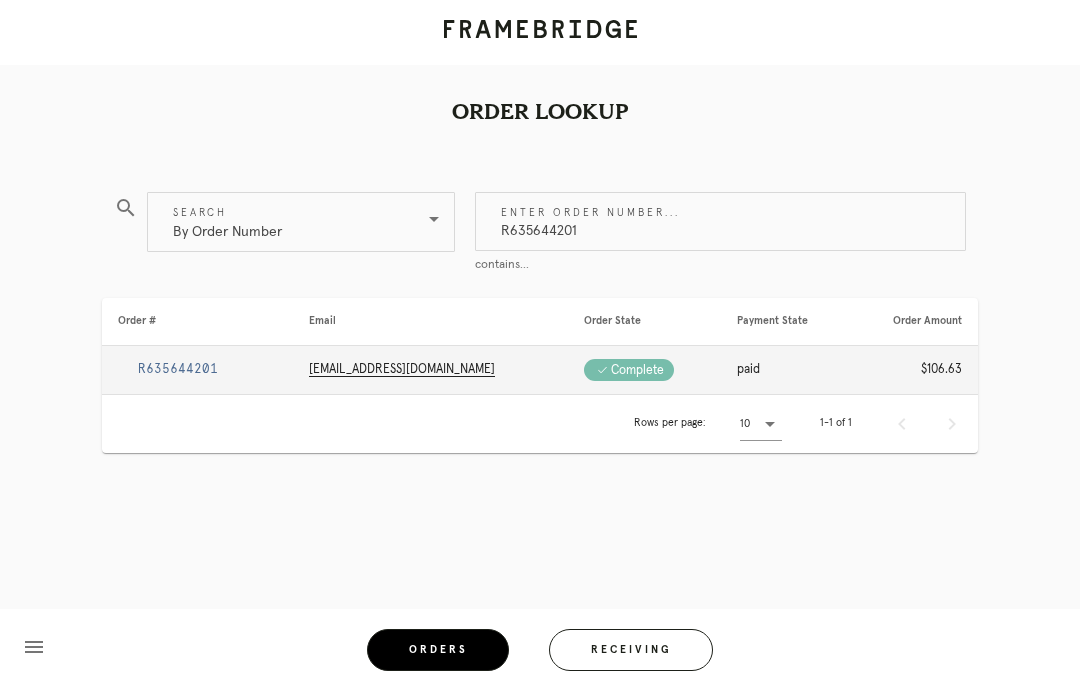 type on "R635644201" 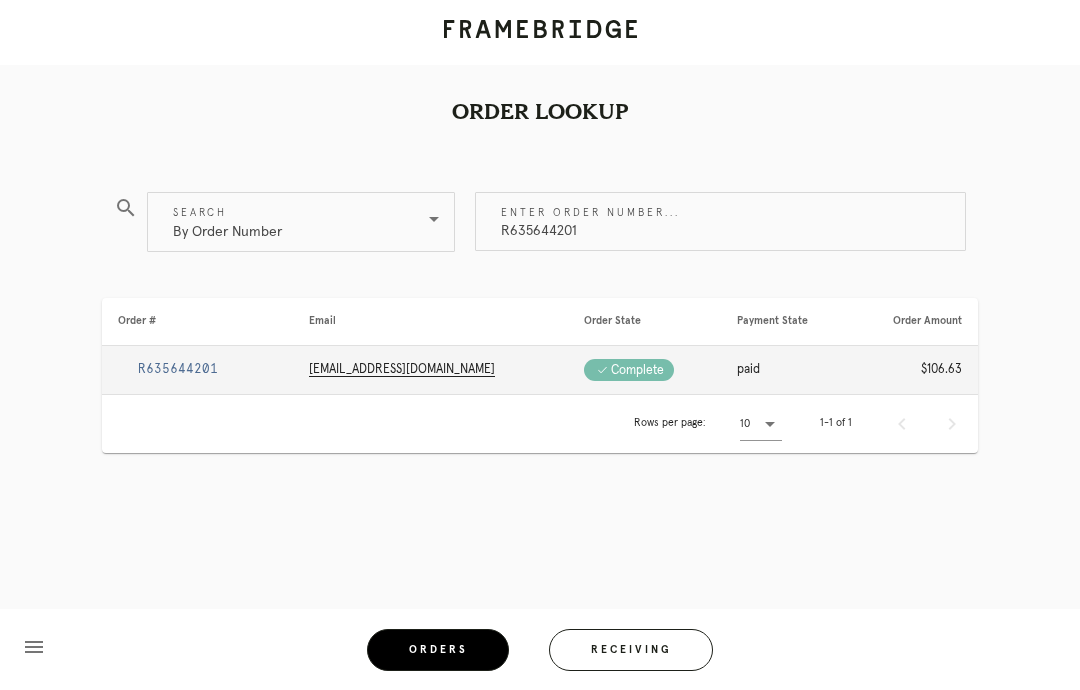 click on "R635644201" at bounding box center [178, 369] 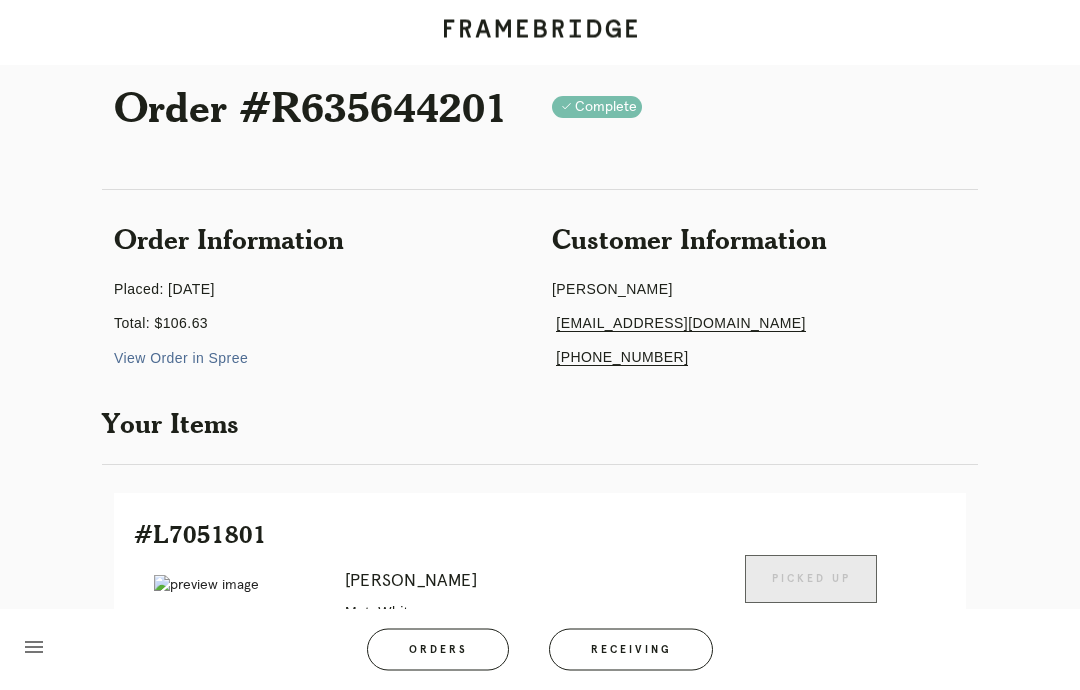 scroll, scrollTop: 0, scrollLeft: 0, axis: both 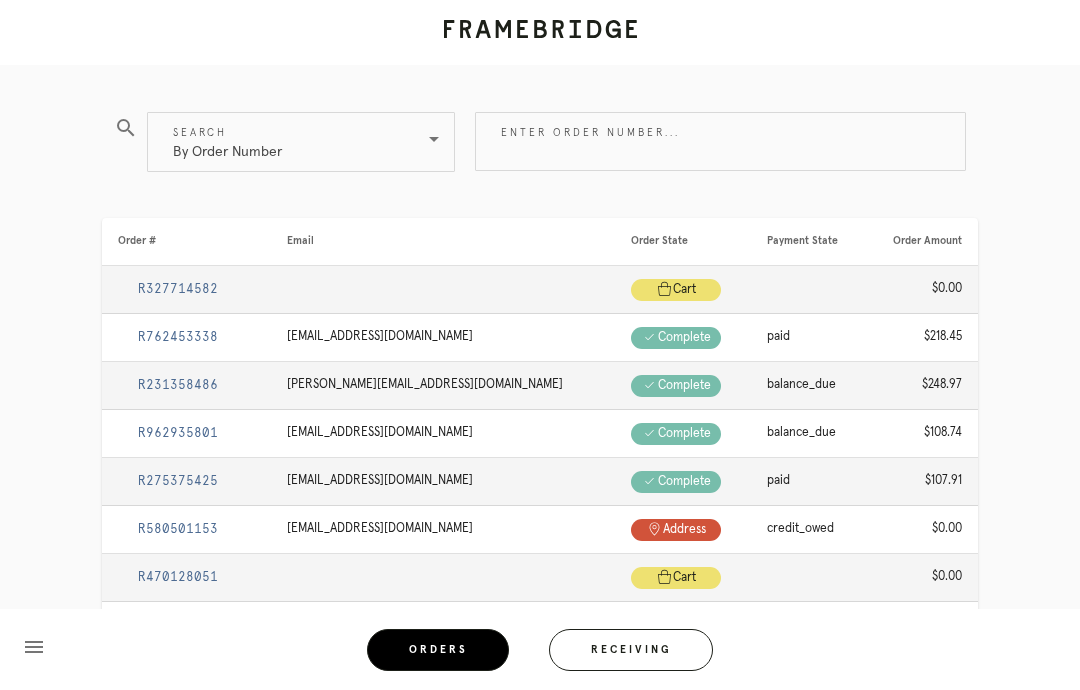 click on "Enter order number..." at bounding box center (720, 141) 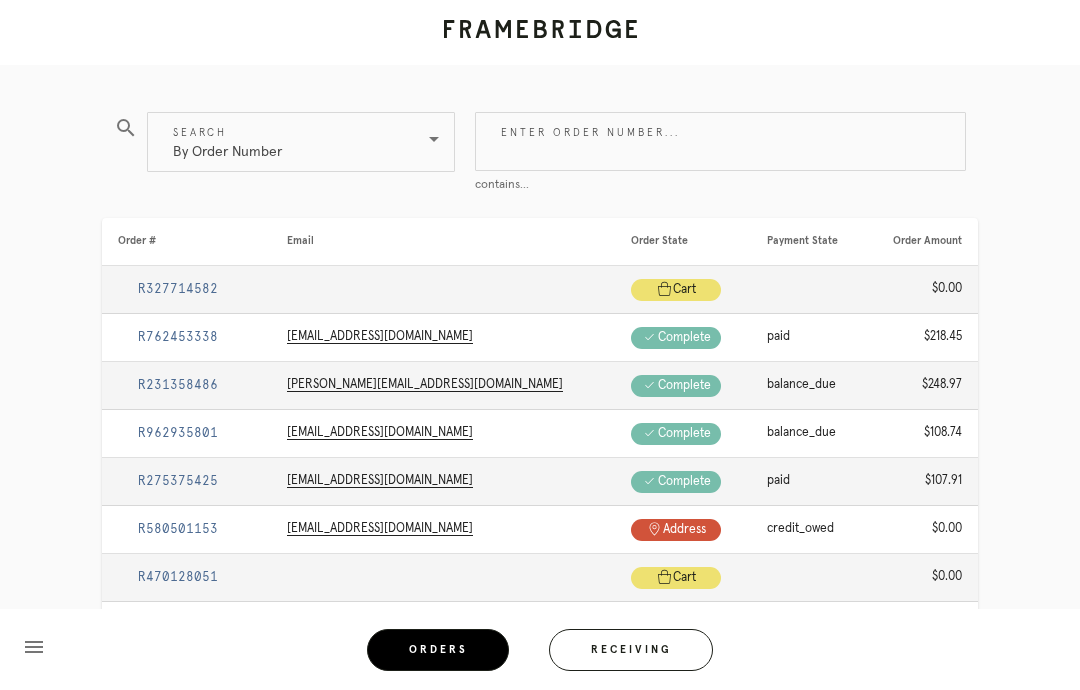 click on "Enter order number..." at bounding box center [720, 141] 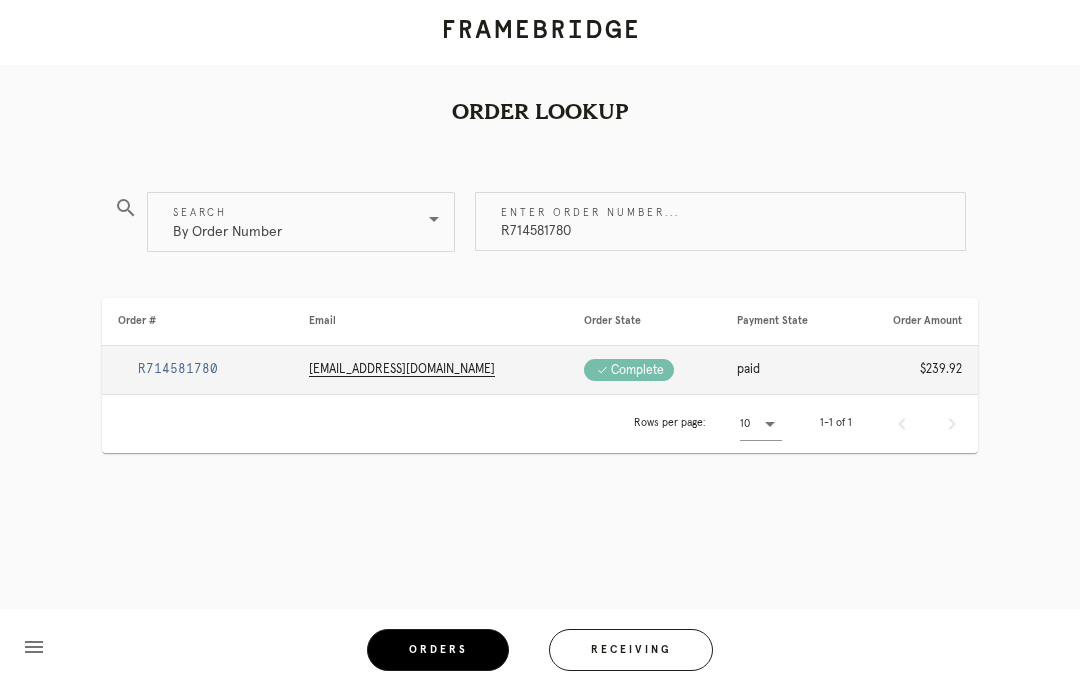 click on "R714581780" at bounding box center [178, 369] 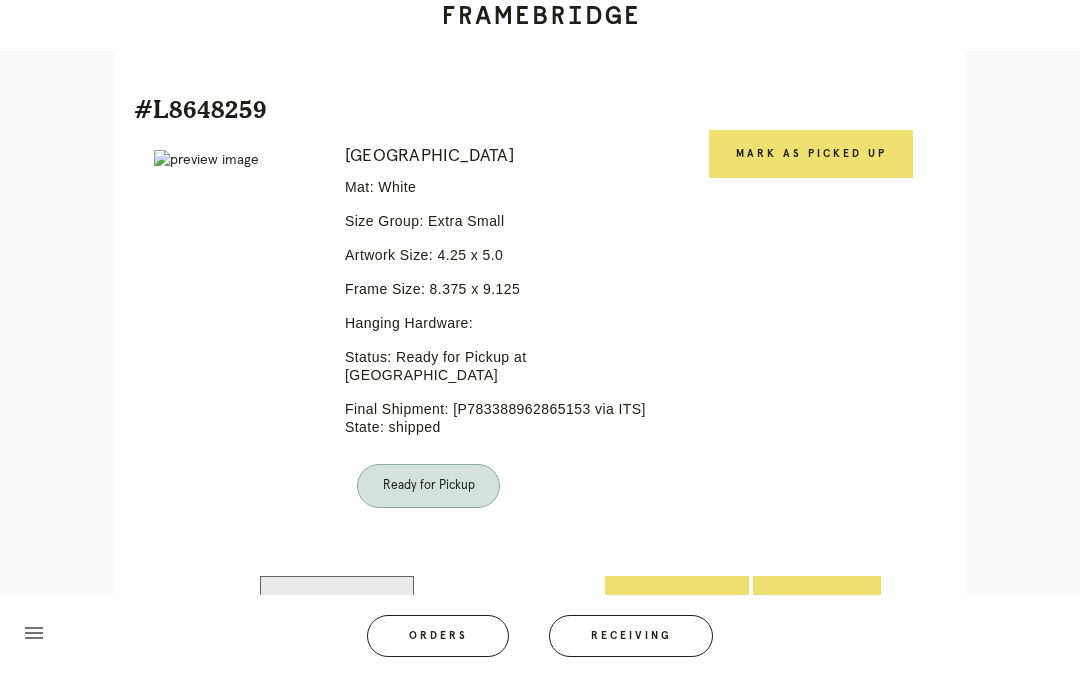 scroll, scrollTop: 1069, scrollLeft: 0, axis: vertical 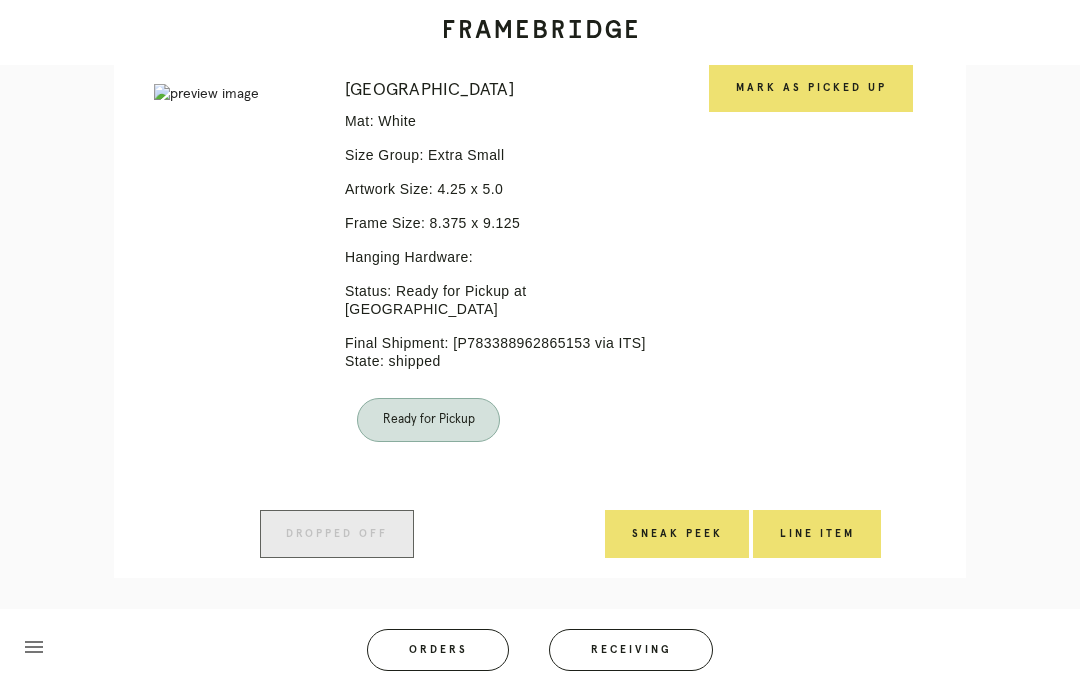 click on "Mark as Picked Up" at bounding box center [811, 88] 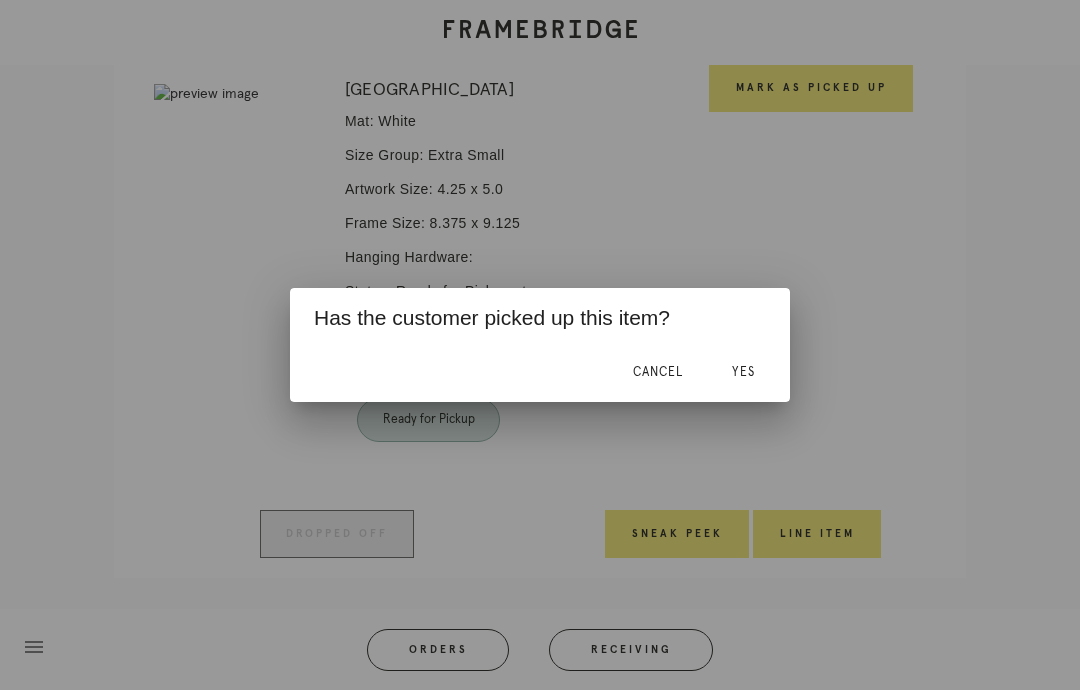 click on "Yes" at bounding box center (743, 372) 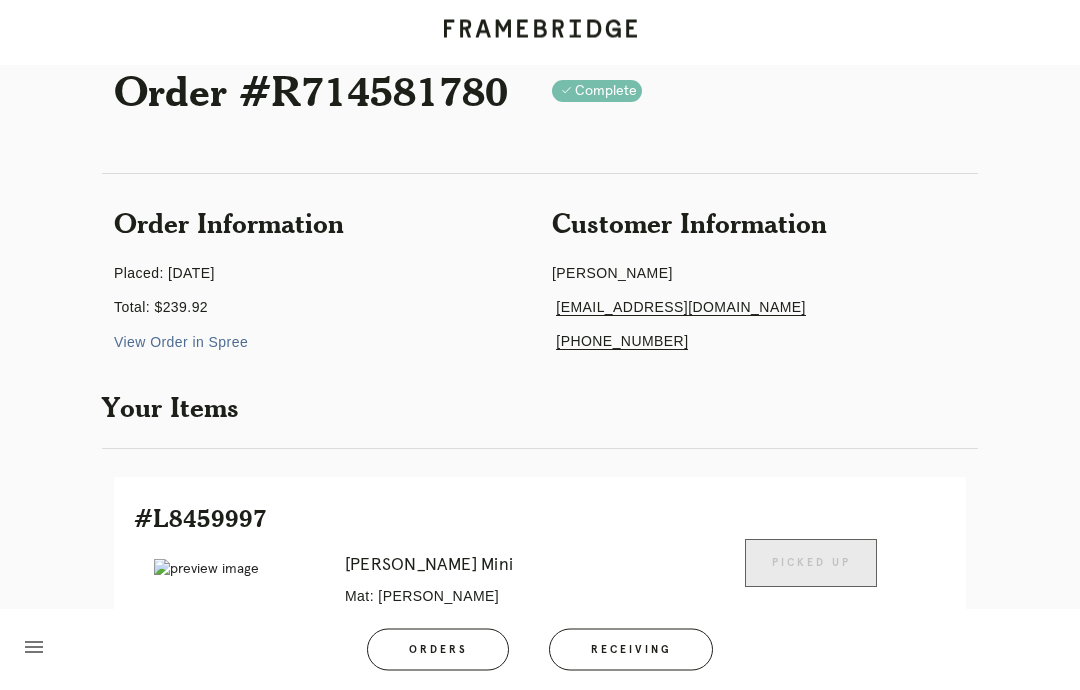 scroll, scrollTop: 0, scrollLeft: 0, axis: both 